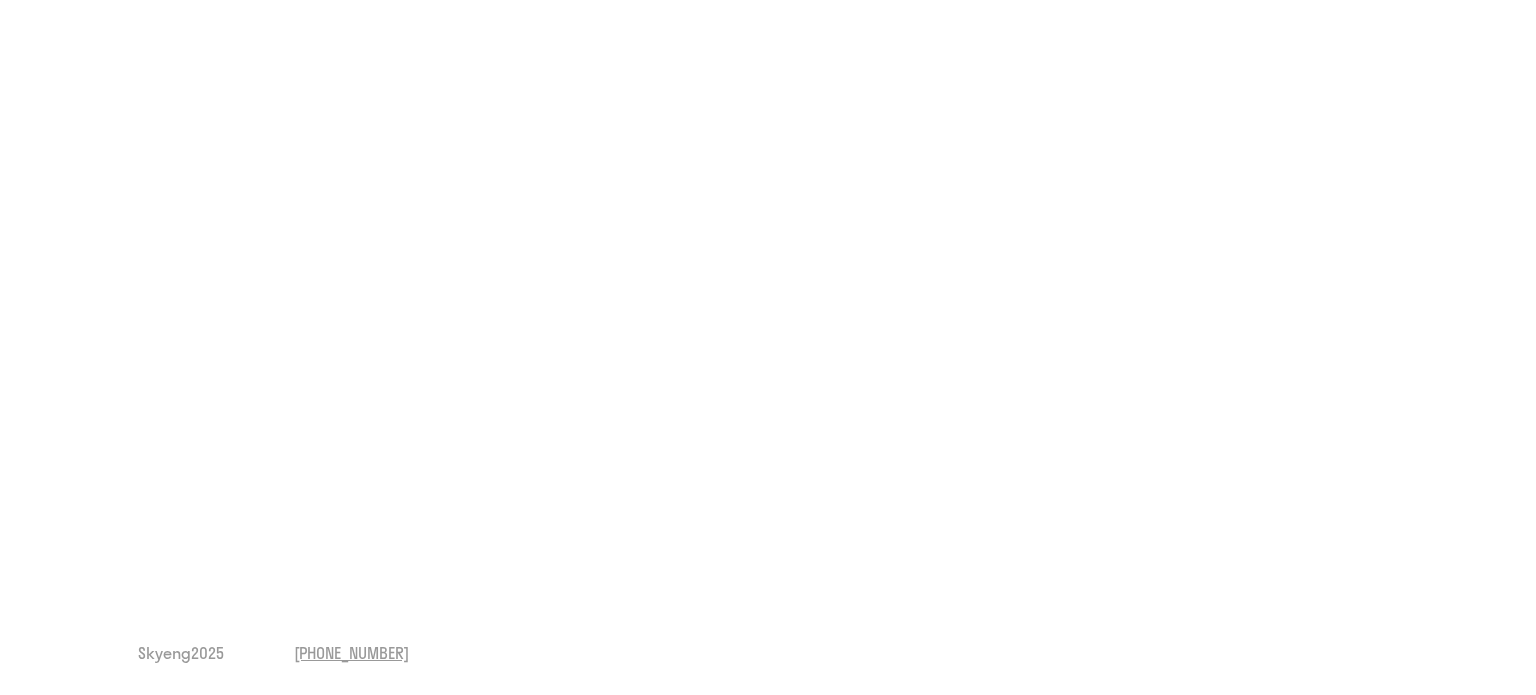 scroll, scrollTop: 0, scrollLeft: 0, axis: both 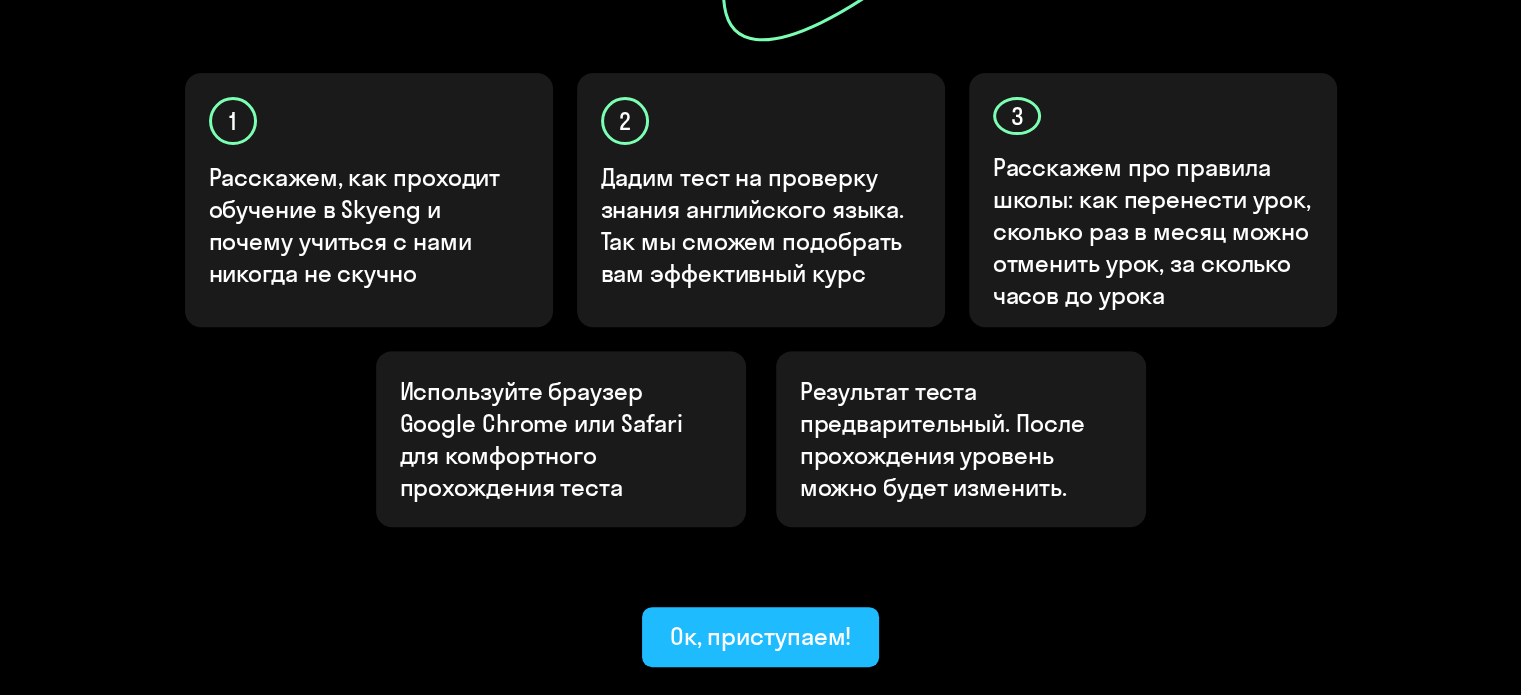 click on "Ок, приступаем!" 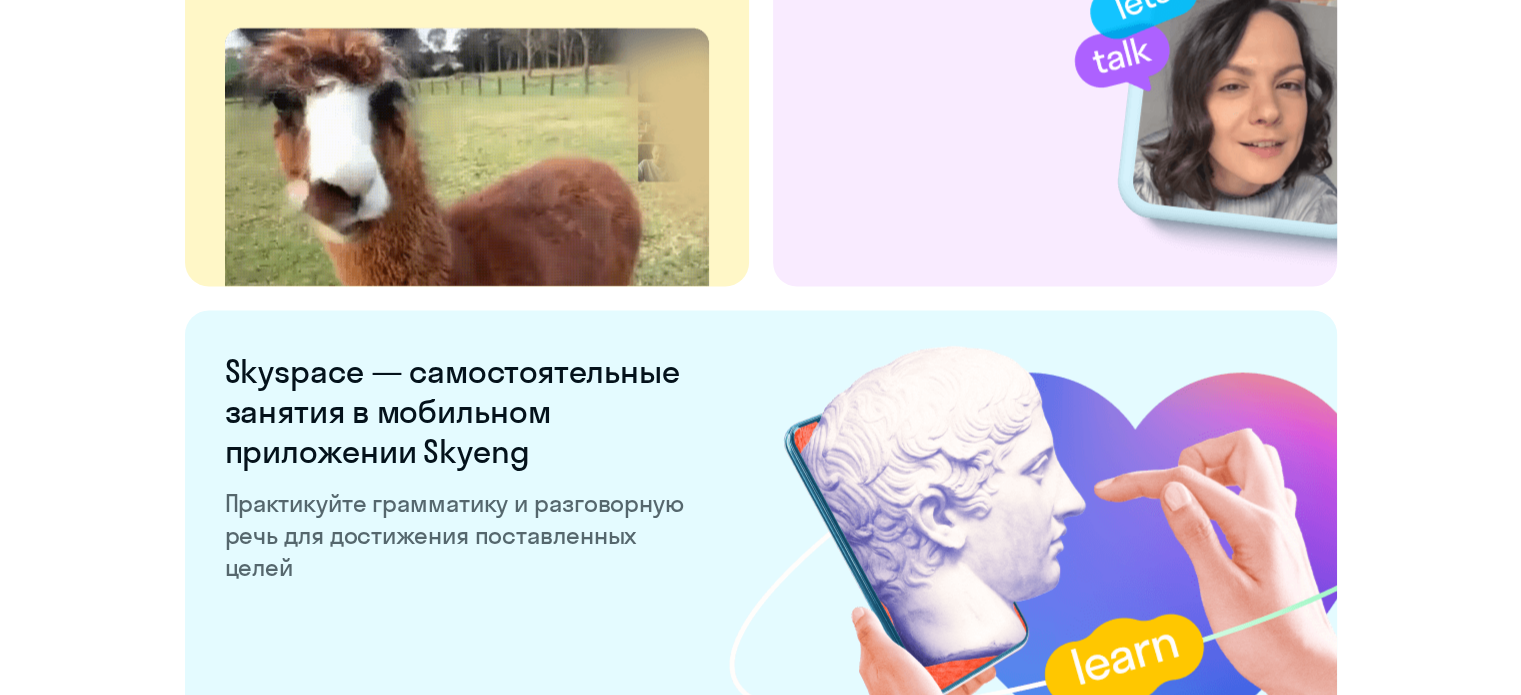 scroll, scrollTop: 3940, scrollLeft: 0, axis: vertical 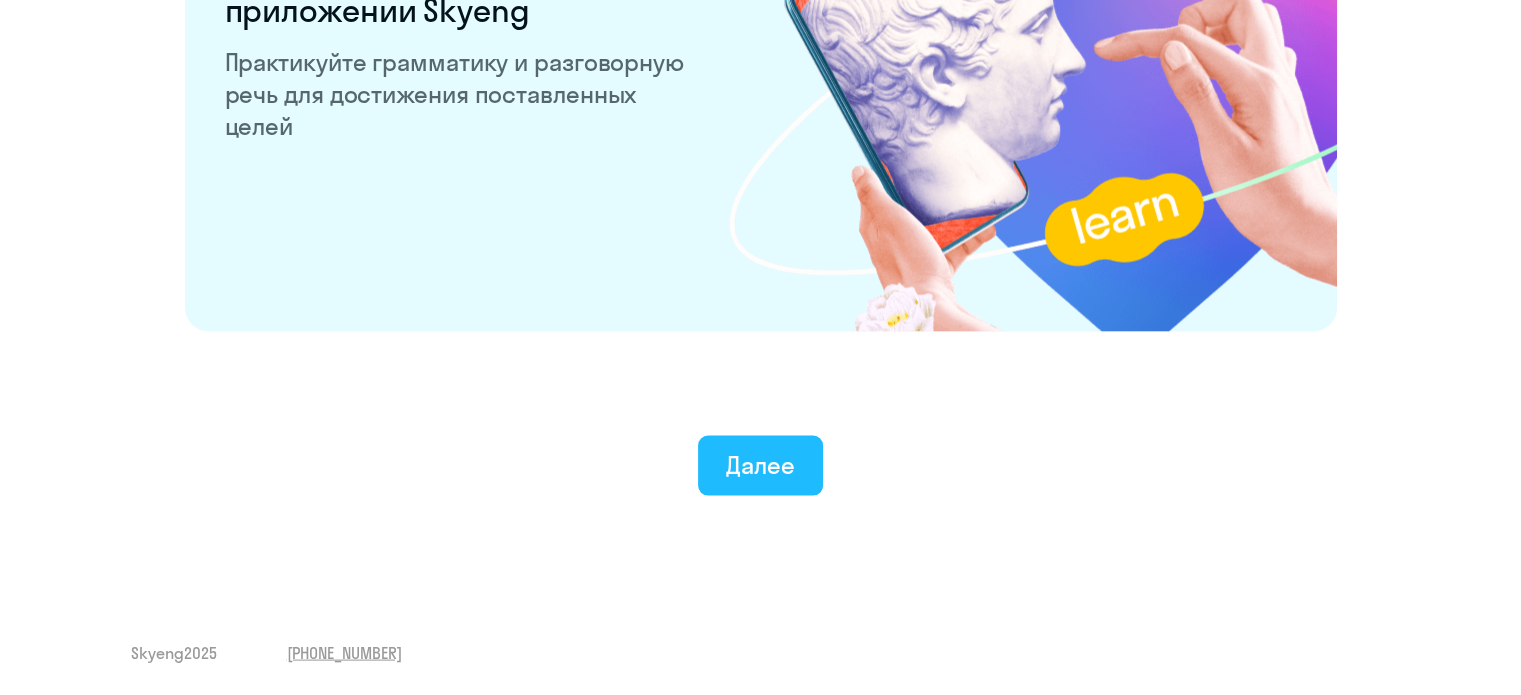 click on "Далее" 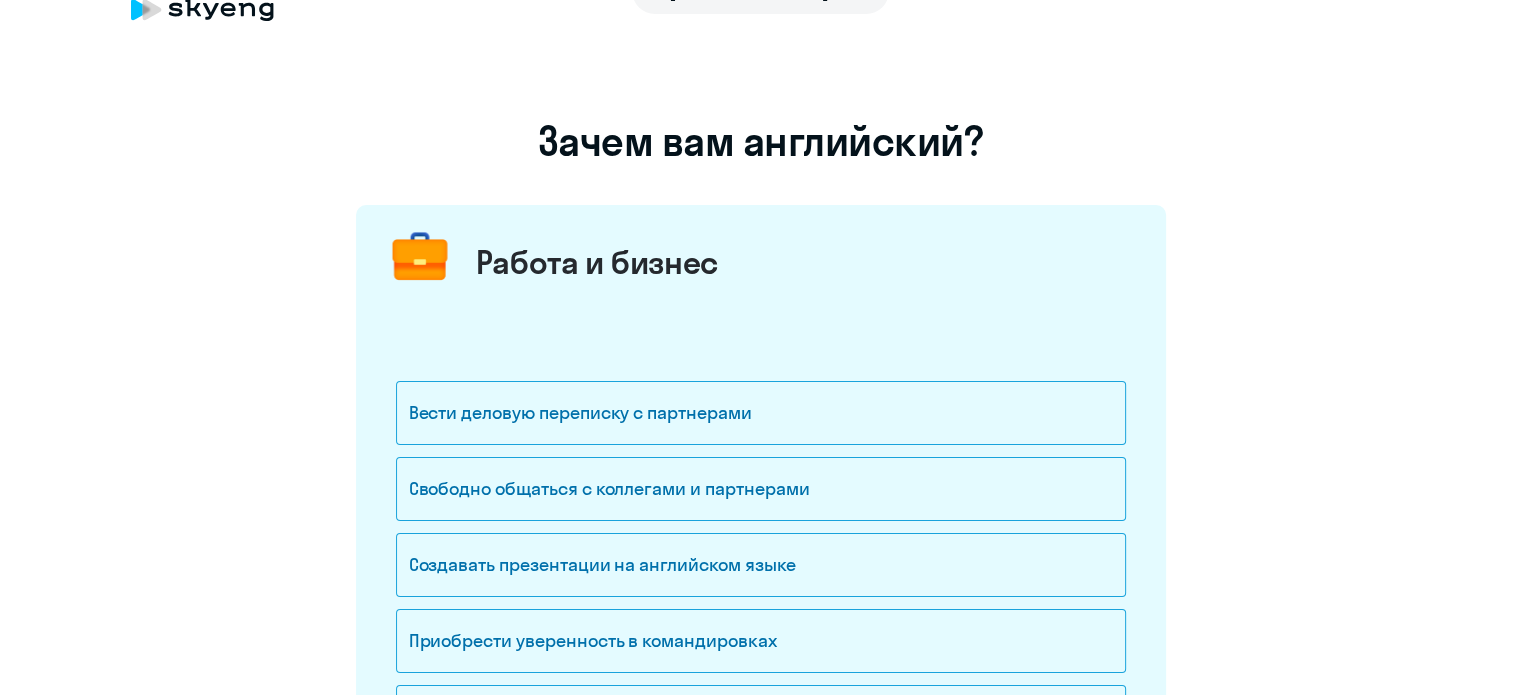 scroll, scrollTop: 100, scrollLeft: 0, axis: vertical 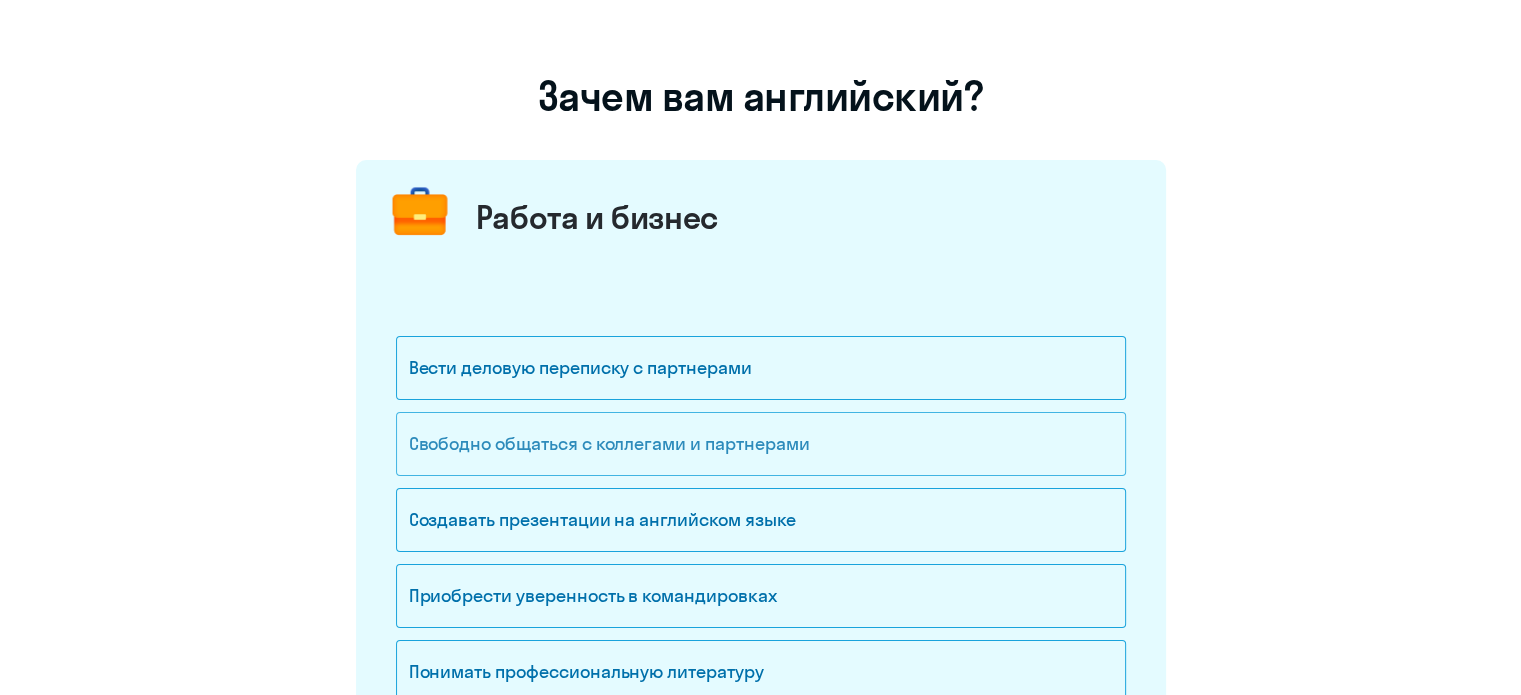 click on "Свободно общаться с коллегами и партнерами" 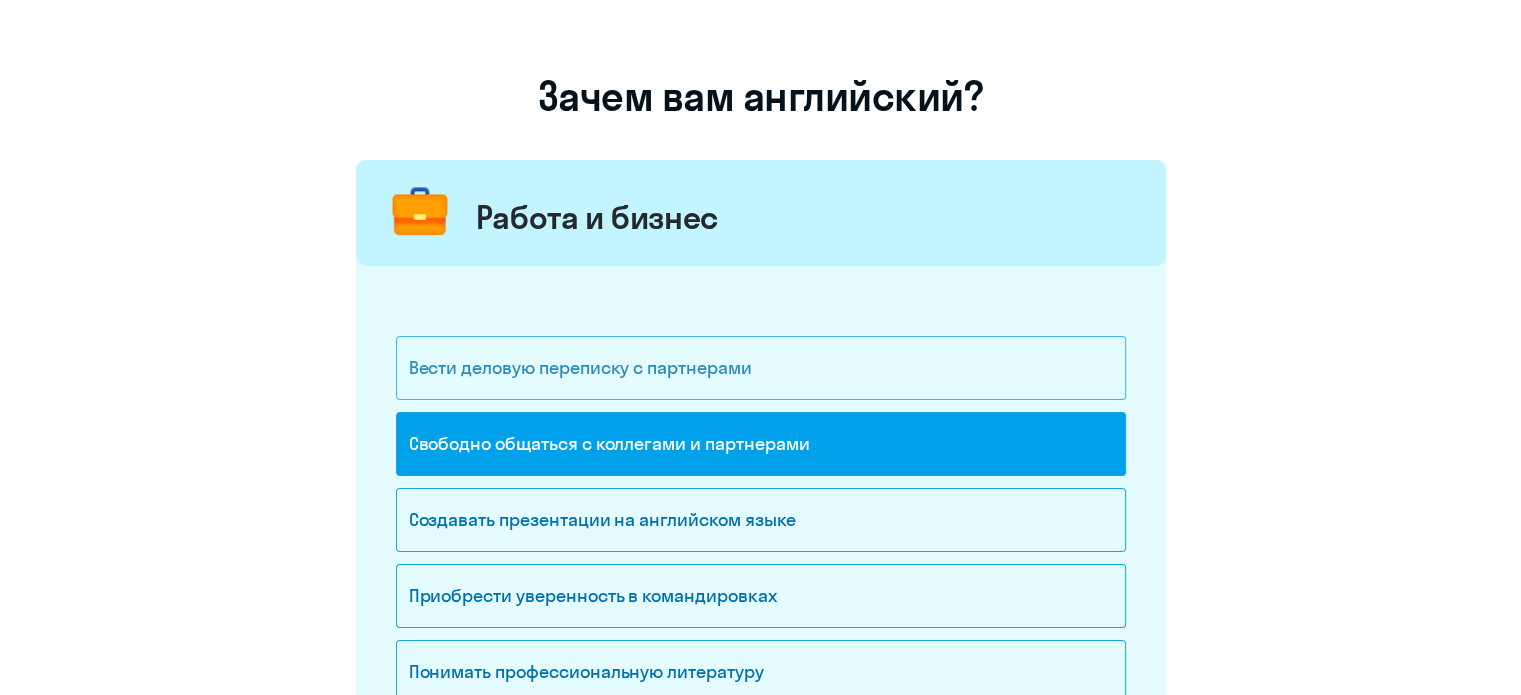 click on "Вести деловую переписку с партнерами" 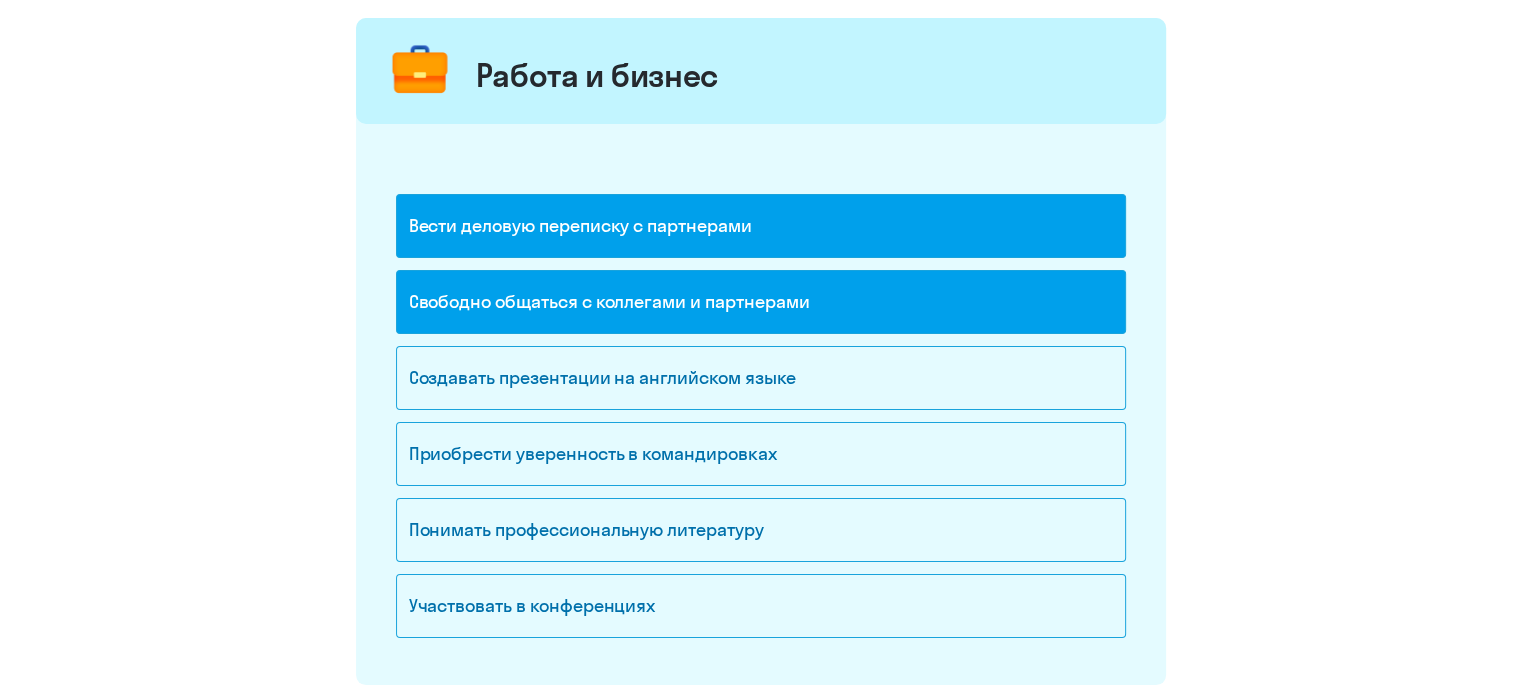 scroll, scrollTop: 300, scrollLeft: 0, axis: vertical 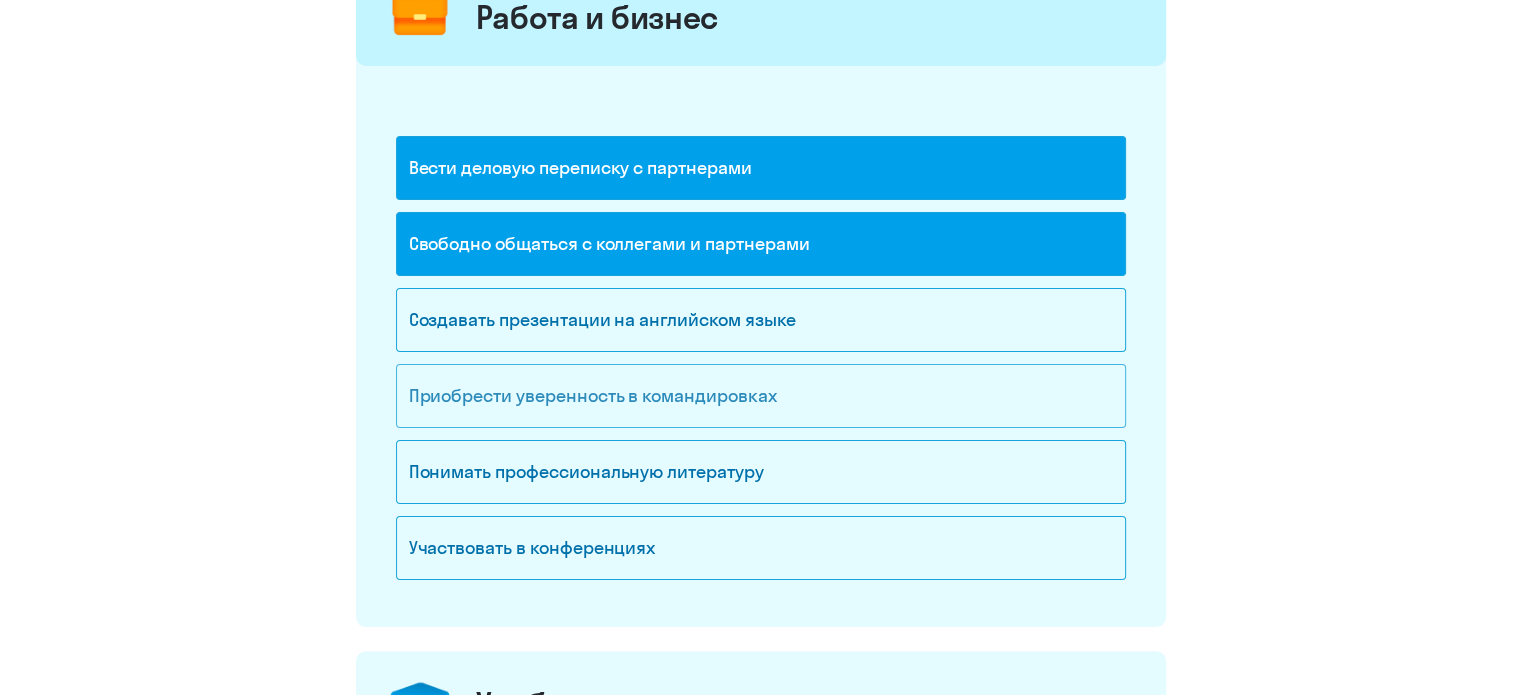 click on "Приобрести уверенность в командировках" 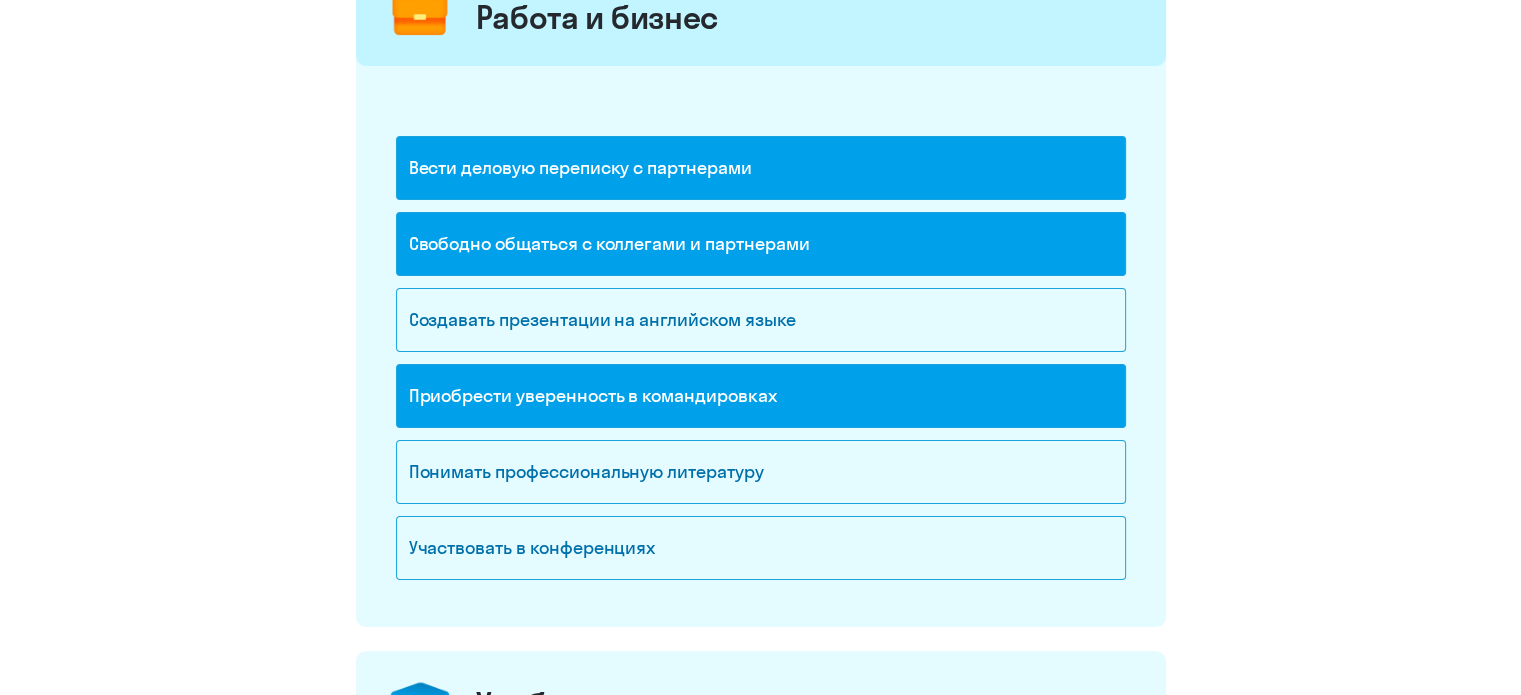 click on "Приобрести уверенность в командировках" 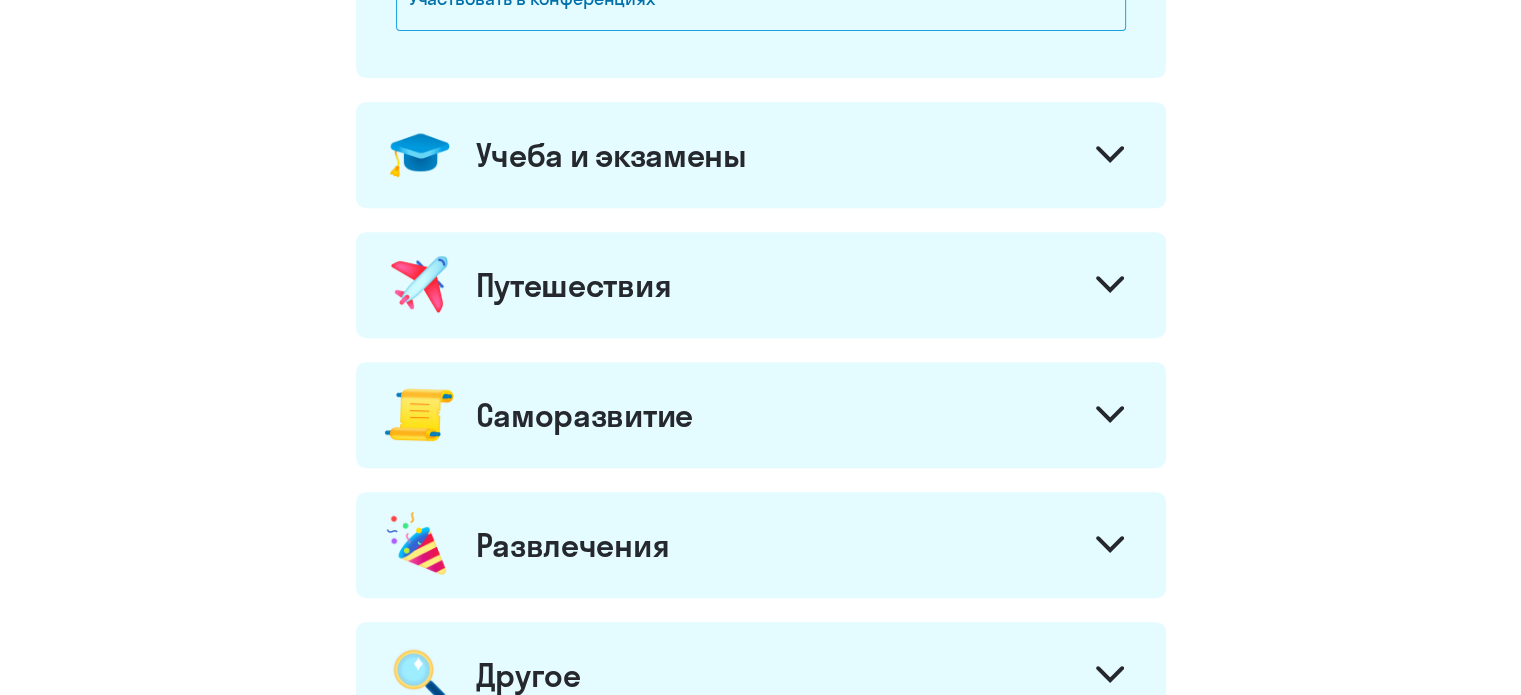 scroll, scrollTop: 800, scrollLeft: 0, axis: vertical 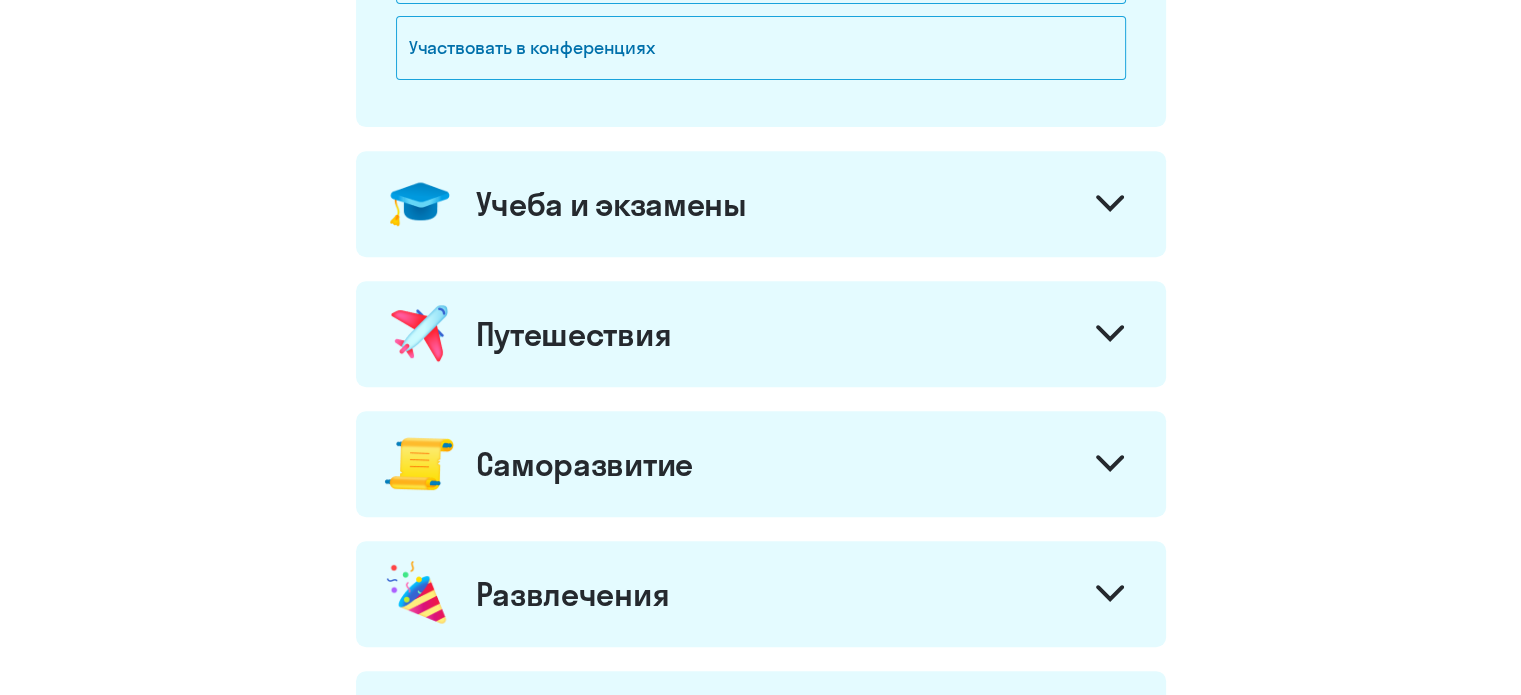click on "Путешествия" 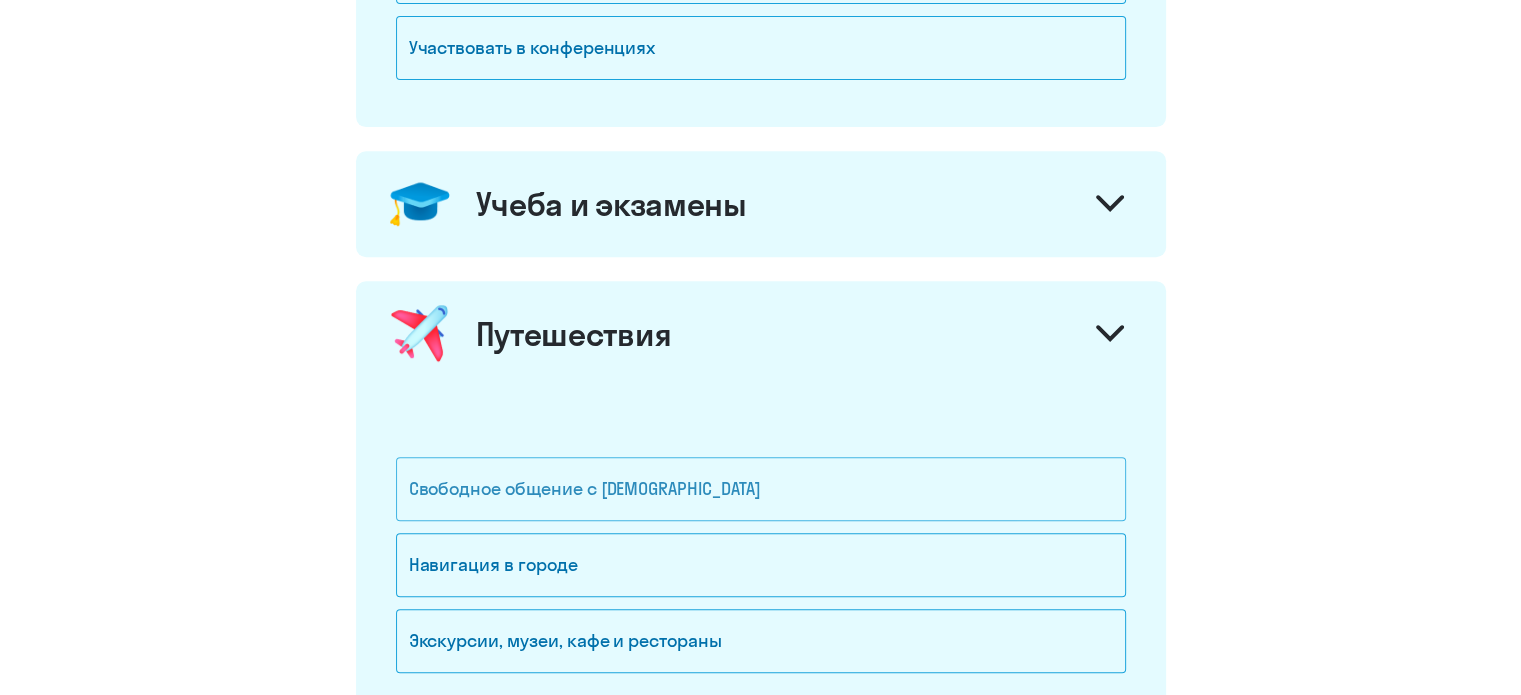 click on "Свободное общение с [DEMOGRAPHIC_DATA]" 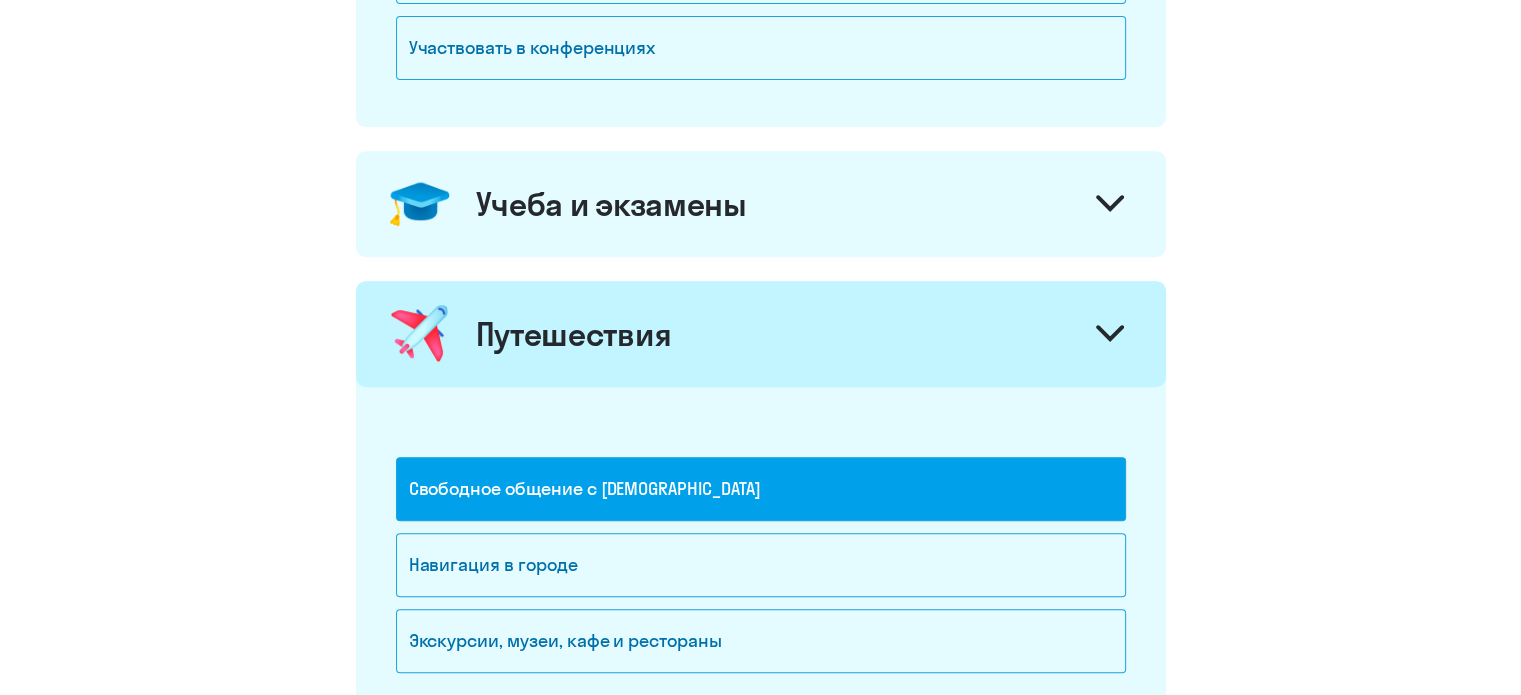 click on "Путешествия" 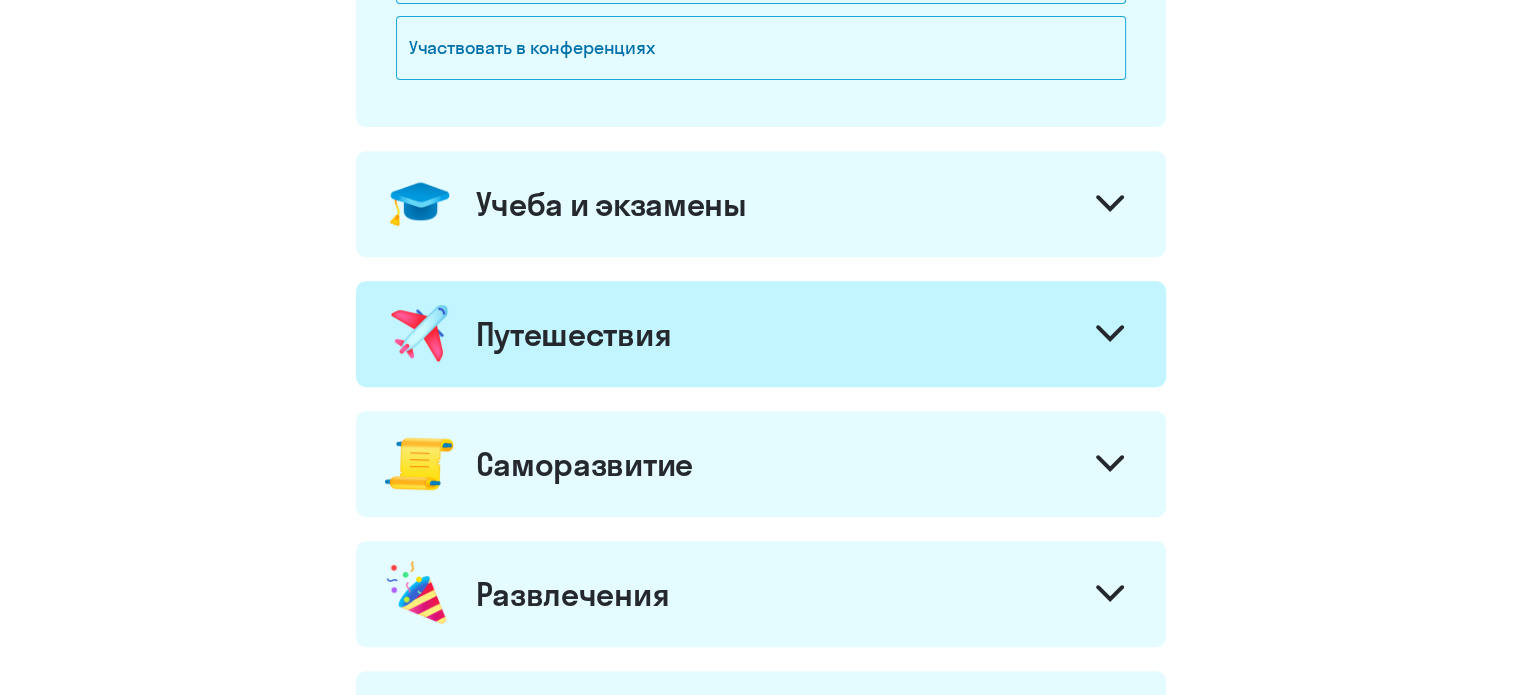 click on "Учеба и экзамены" 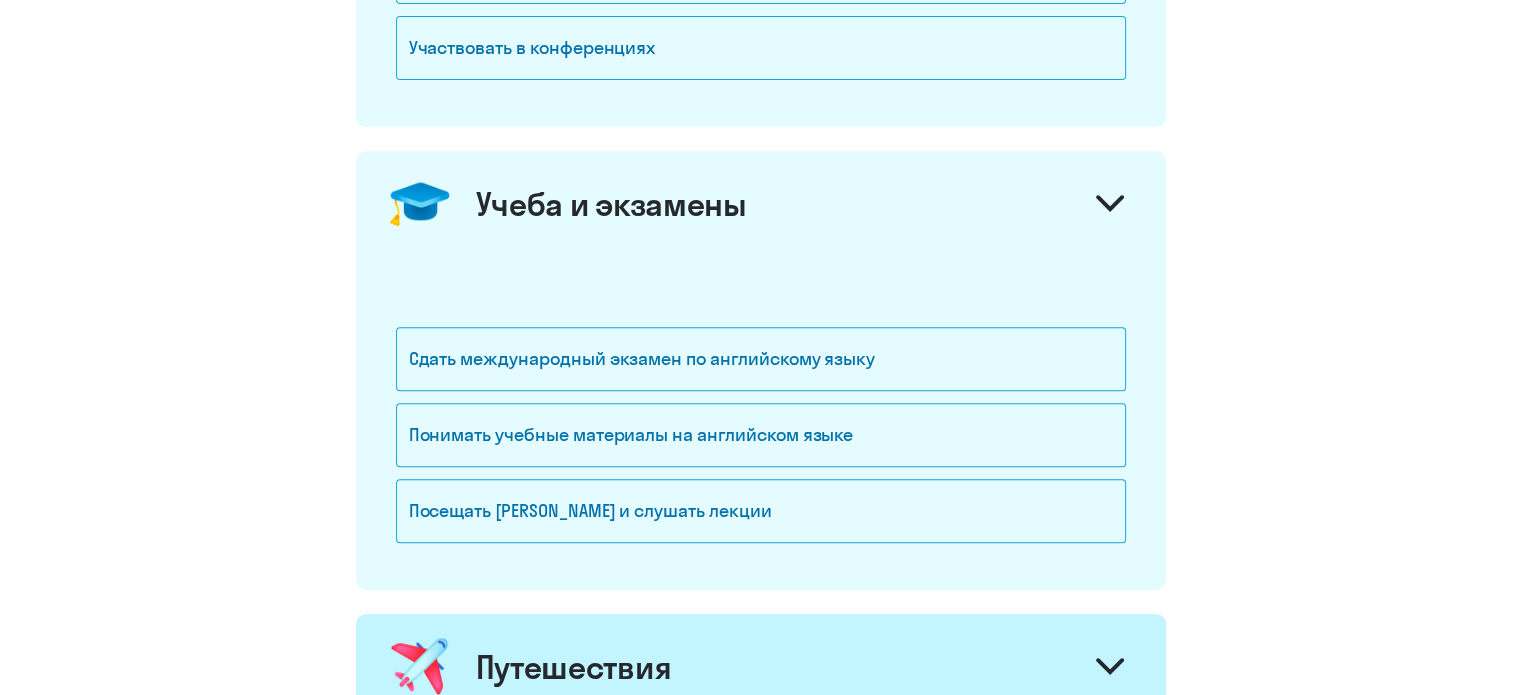 click on "Учеба и экзамены" 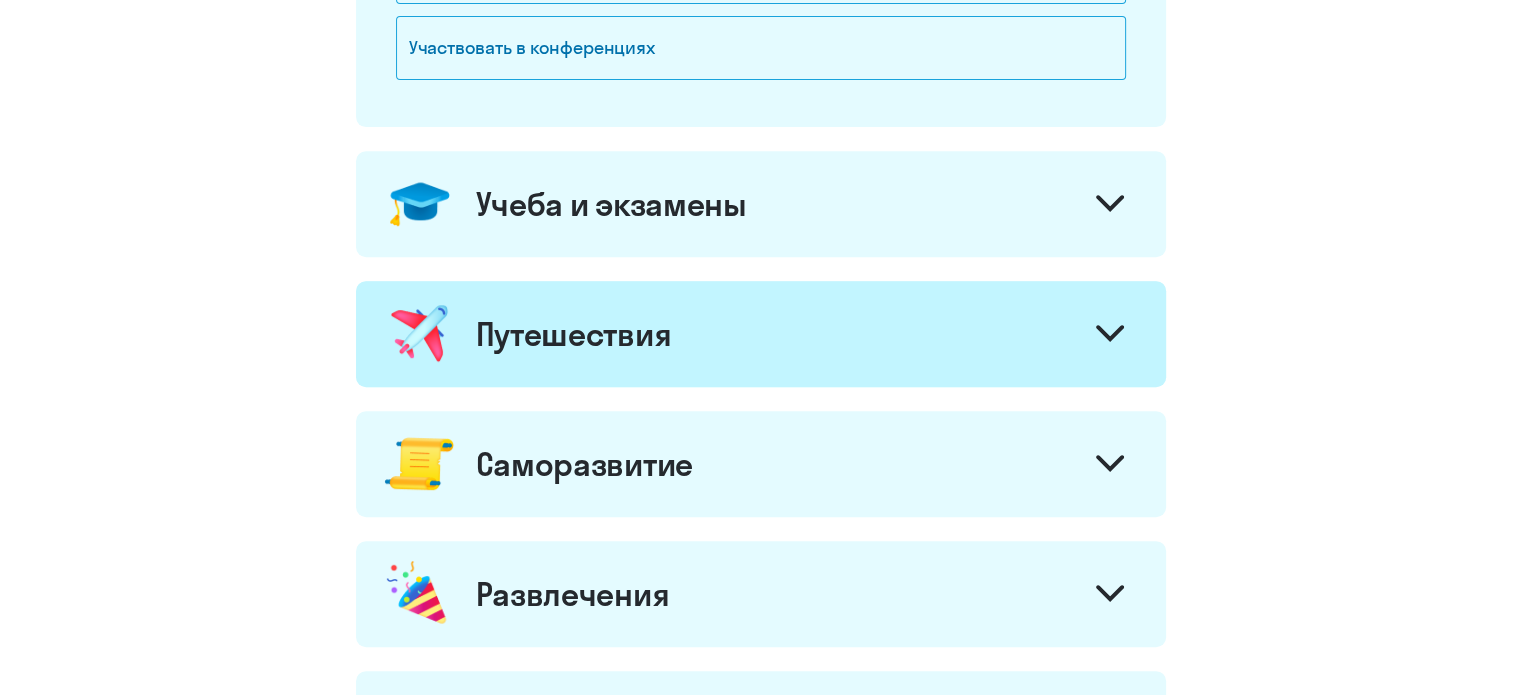 click on "Саморазвитие" 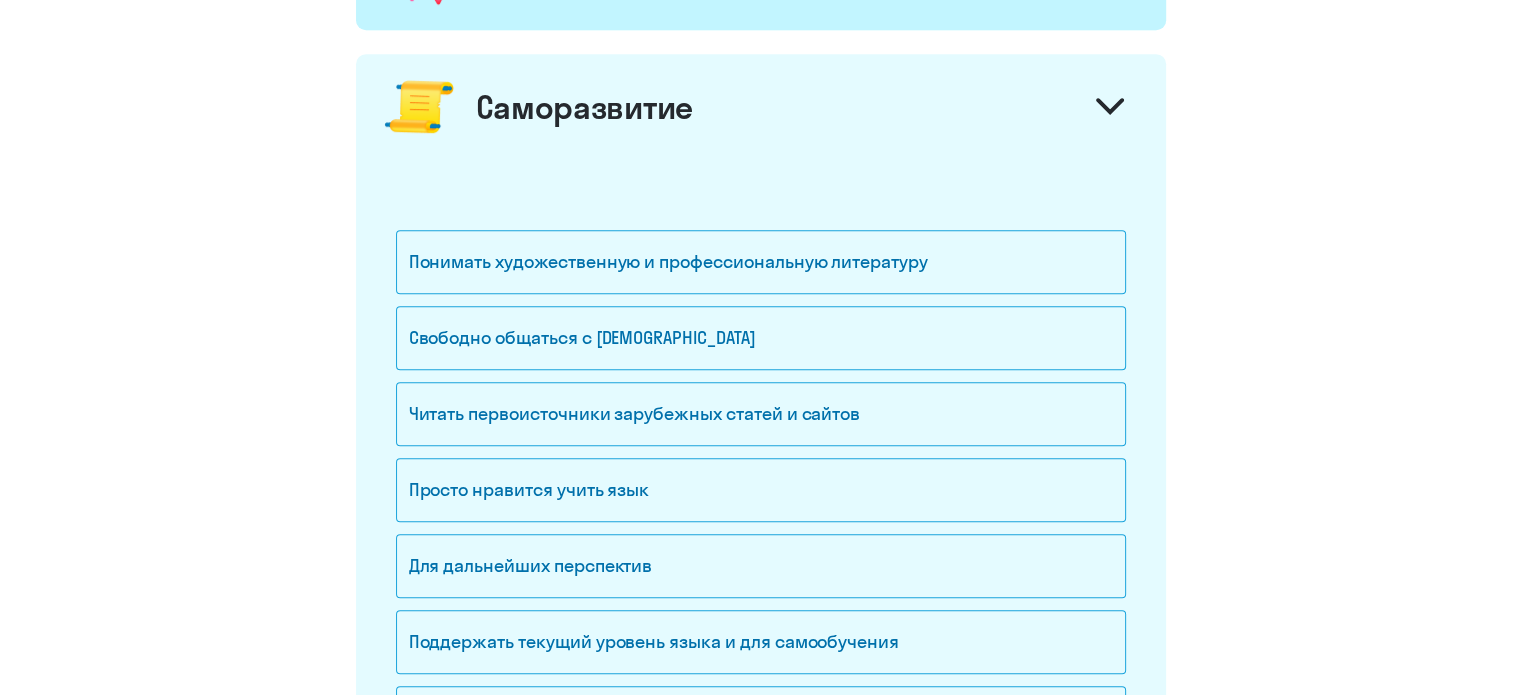 scroll, scrollTop: 1200, scrollLeft: 0, axis: vertical 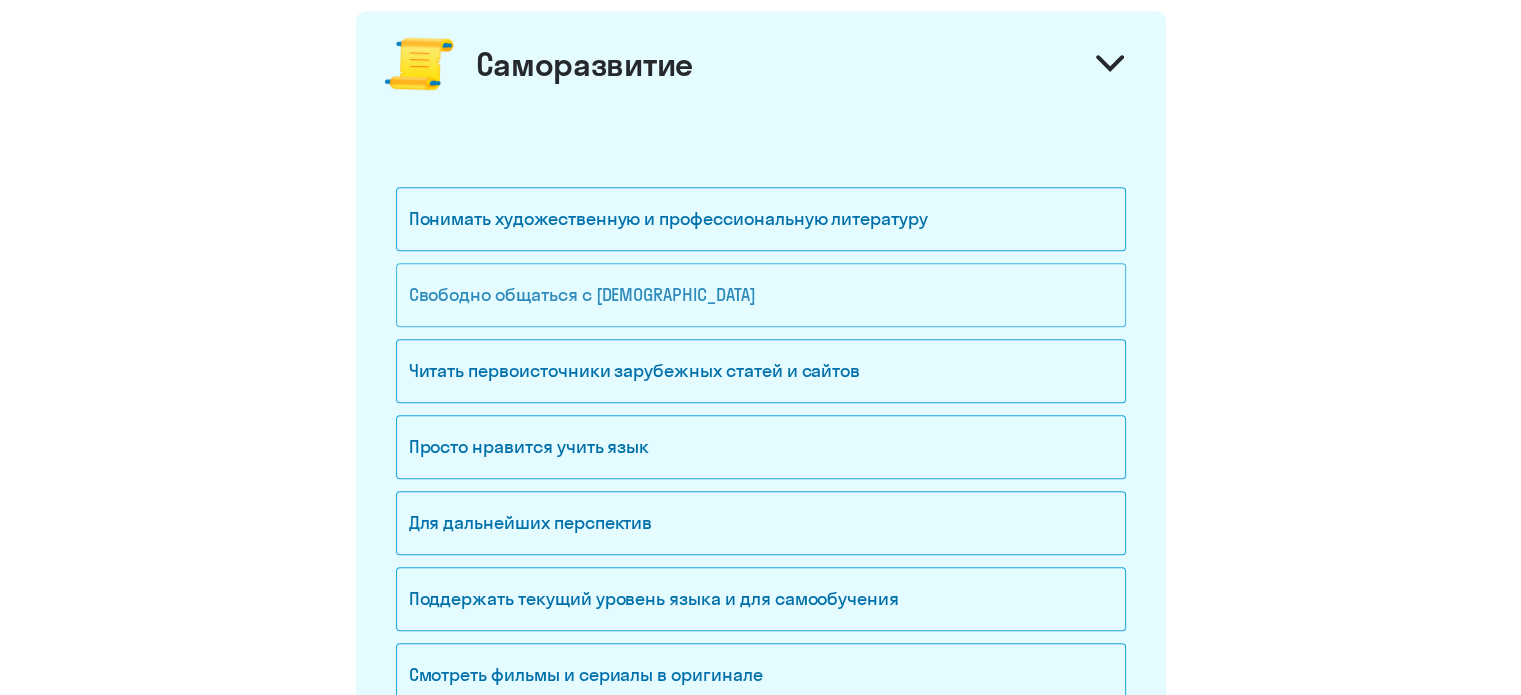 click on "Свободно общаться с [DEMOGRAPHIC_DATA]" 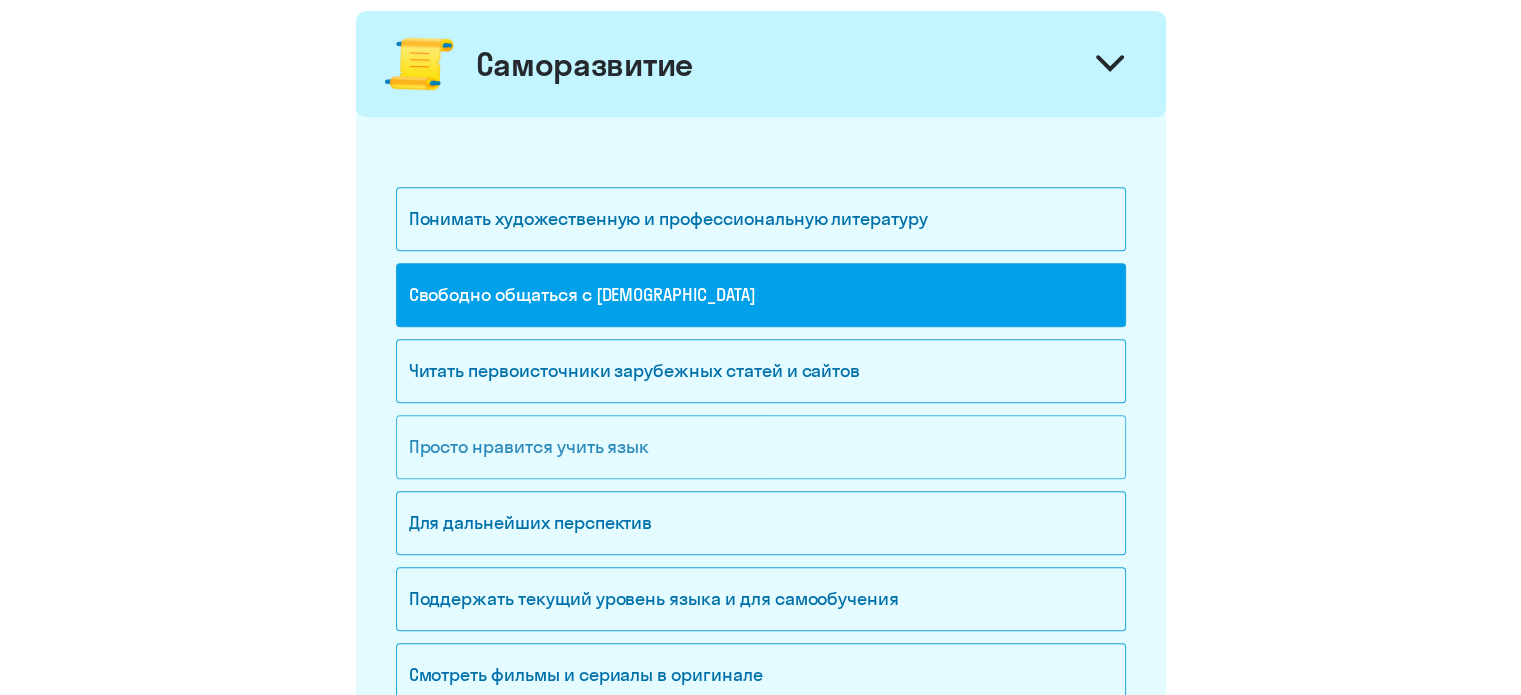 click on "Для дальнейших перспектив" 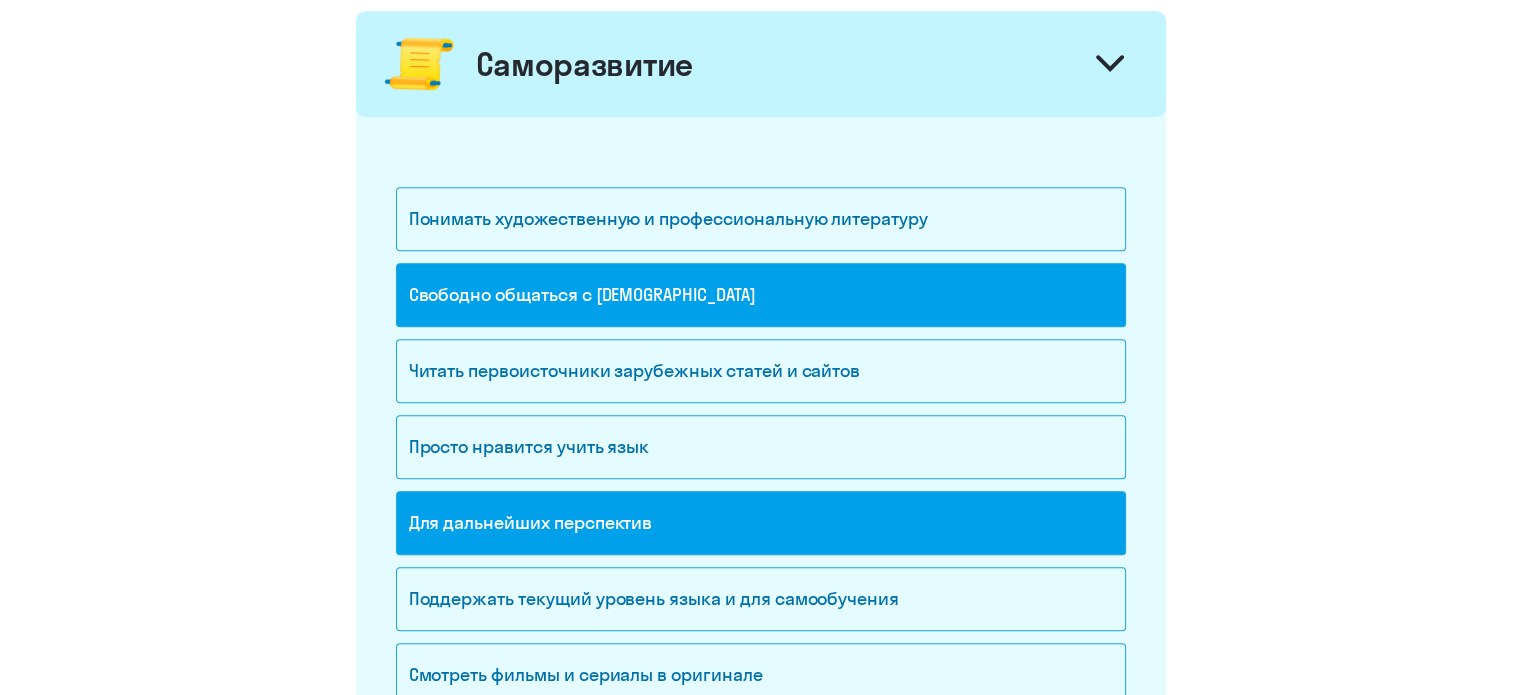 drag, startPoint x: 612, startPoint y: 49, endPoint x: 625, endPoint y: 54, distance: 13.928389 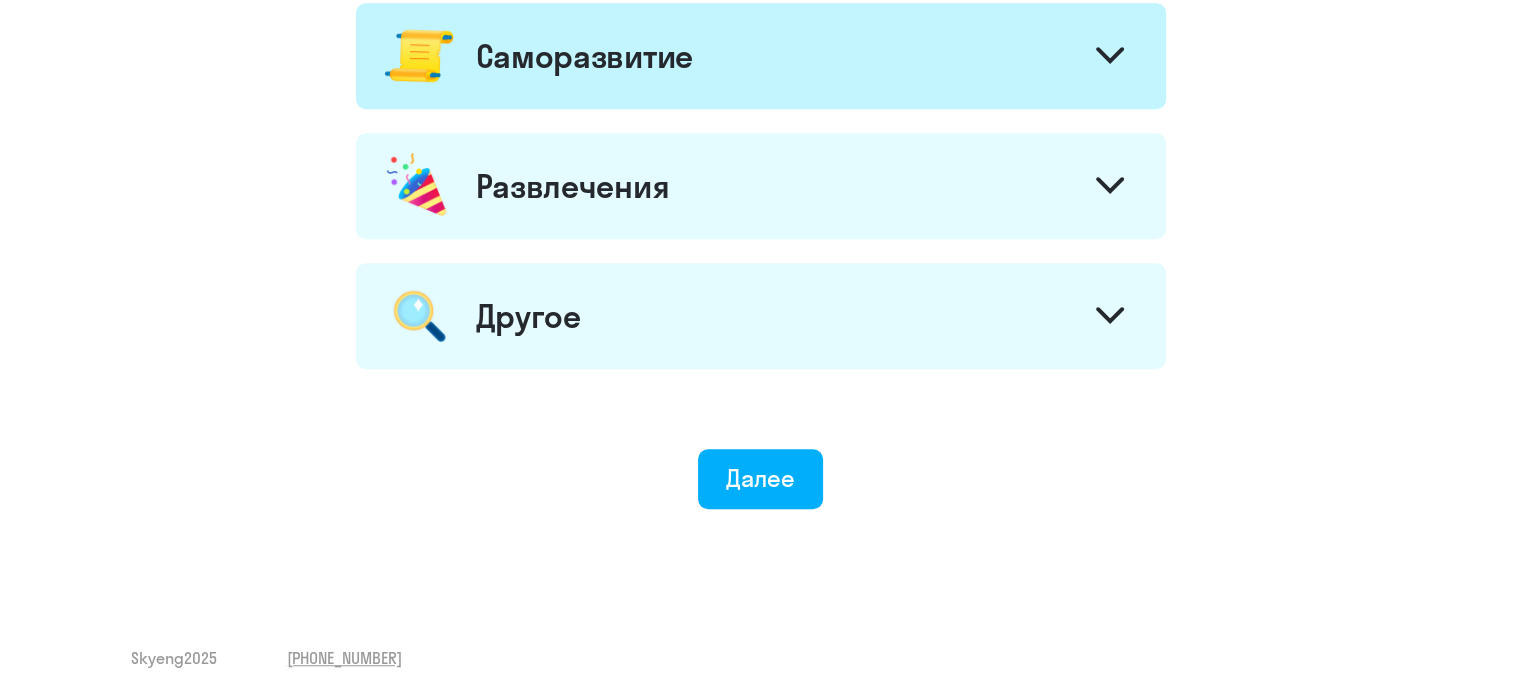 scroll, scrollTop: 1210, scrollLeft: 0, axis: vertical 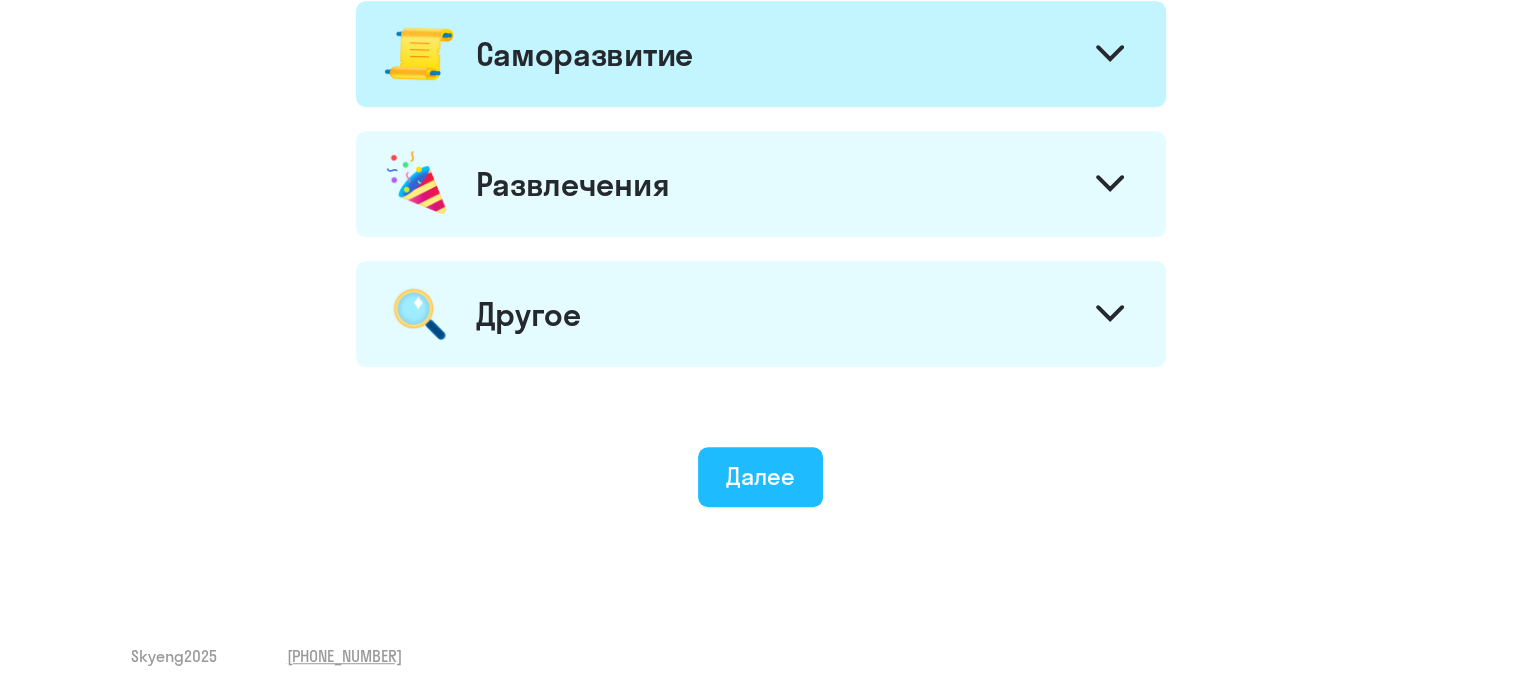 click on "Далее" 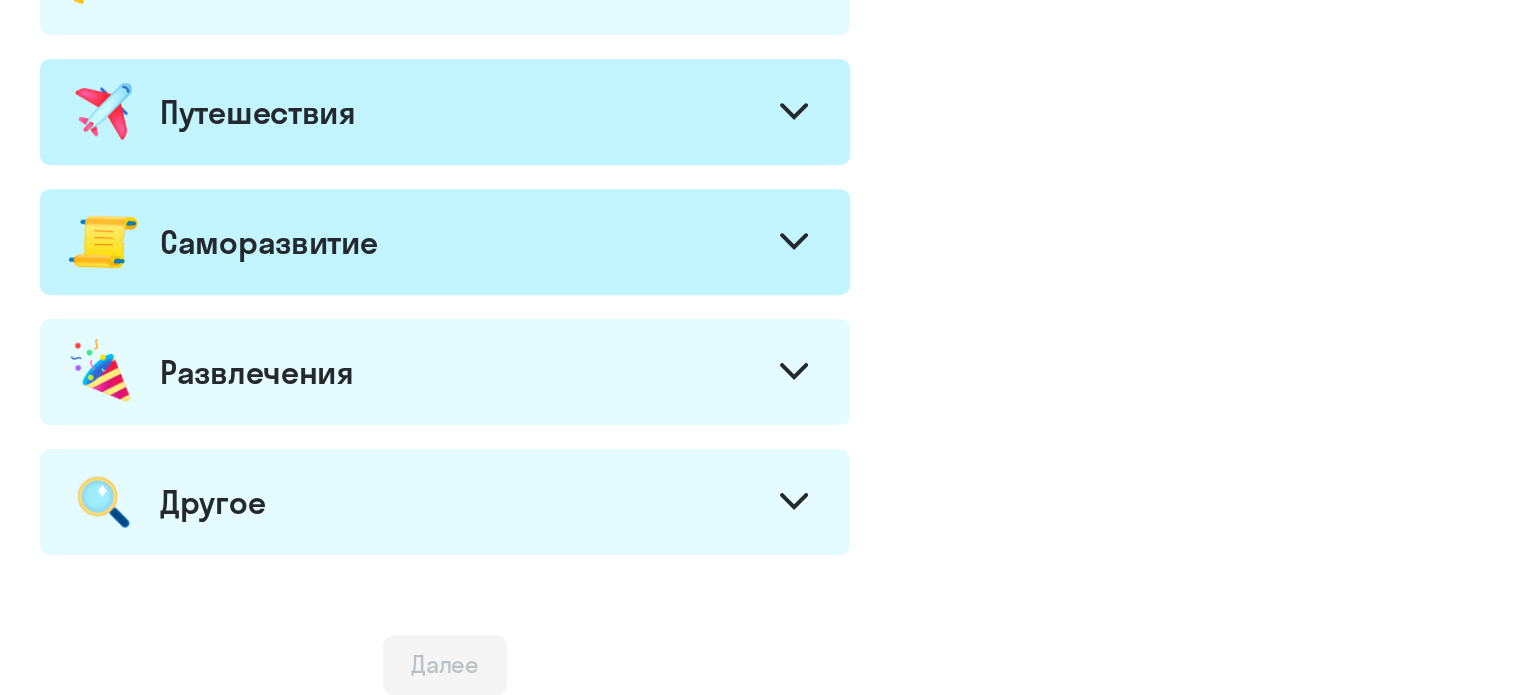scroll, scrollTop: 0, scrollLeft: 0, axis: both 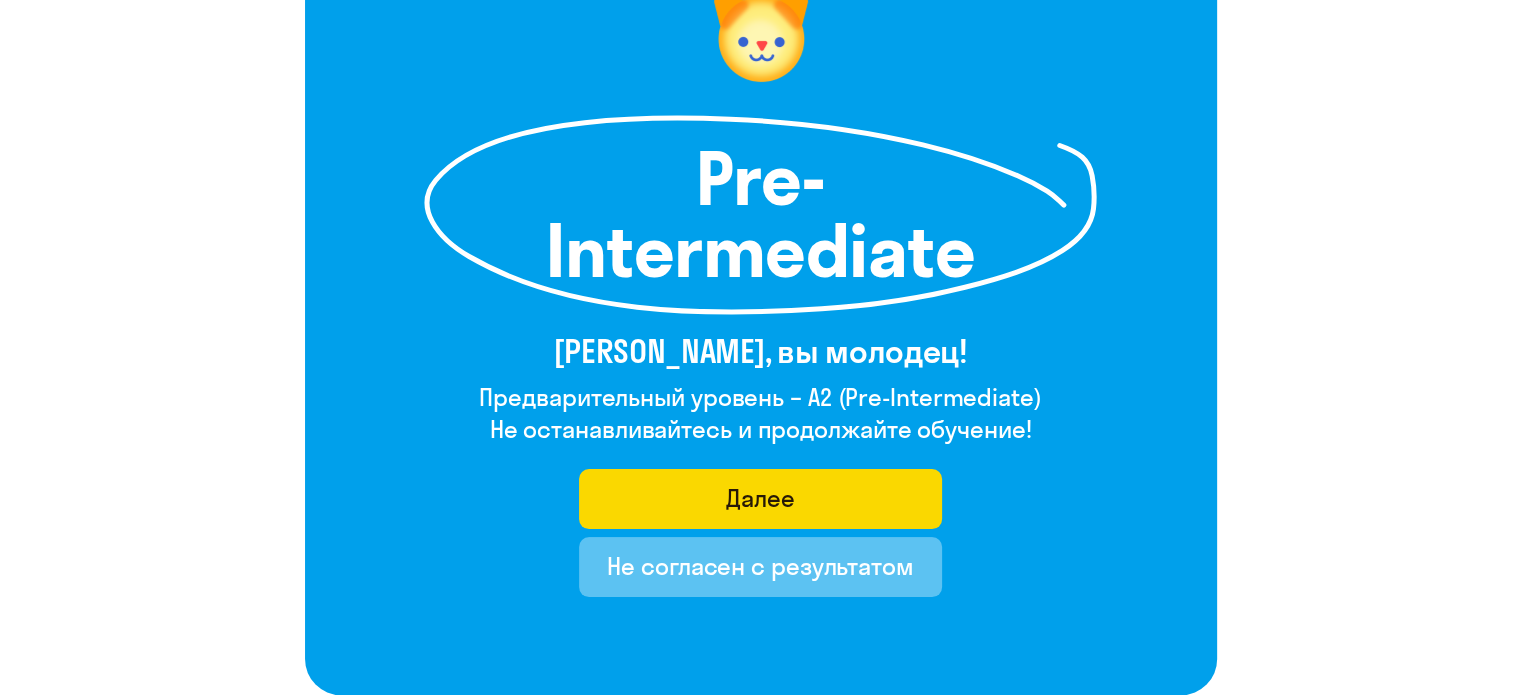 click on "Не согласен с результатом" 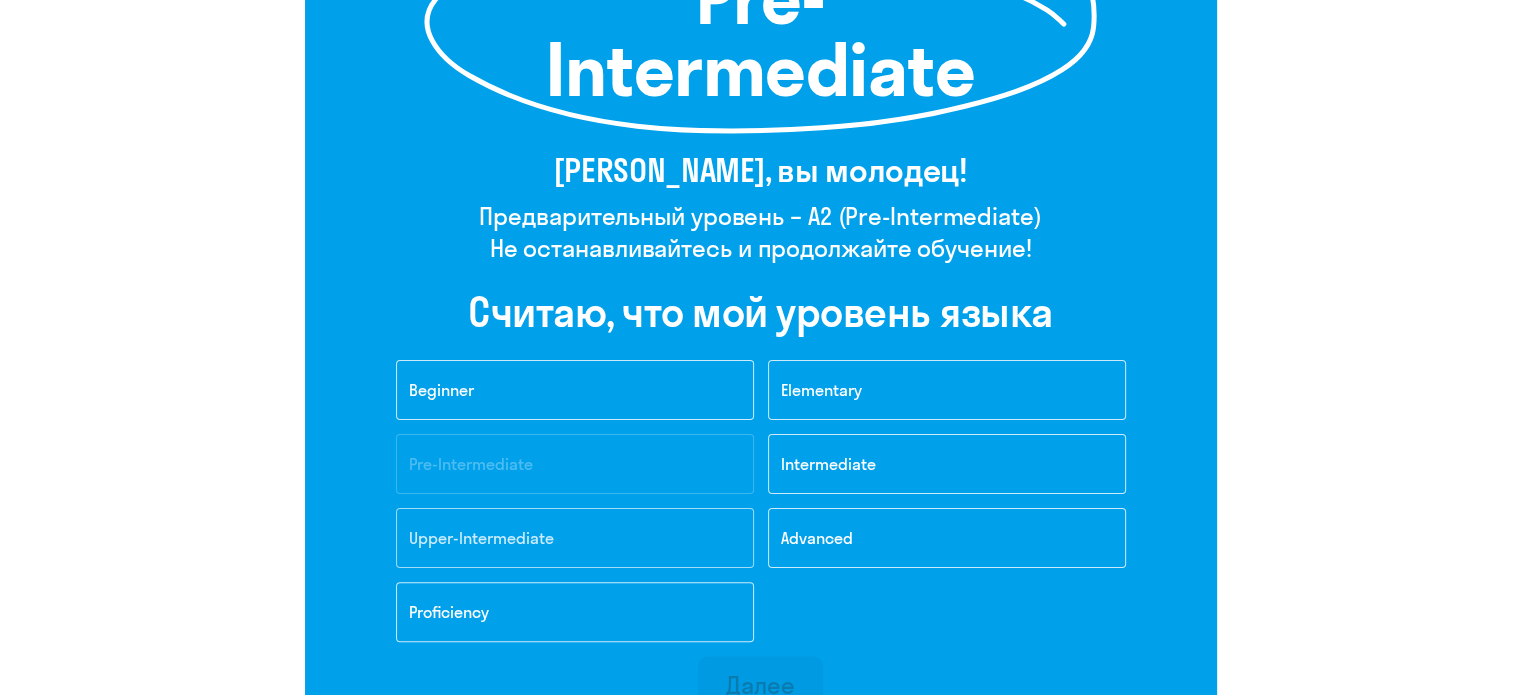 scroll, scrollTop: 400, scrollLeft: 0, axis: vertical 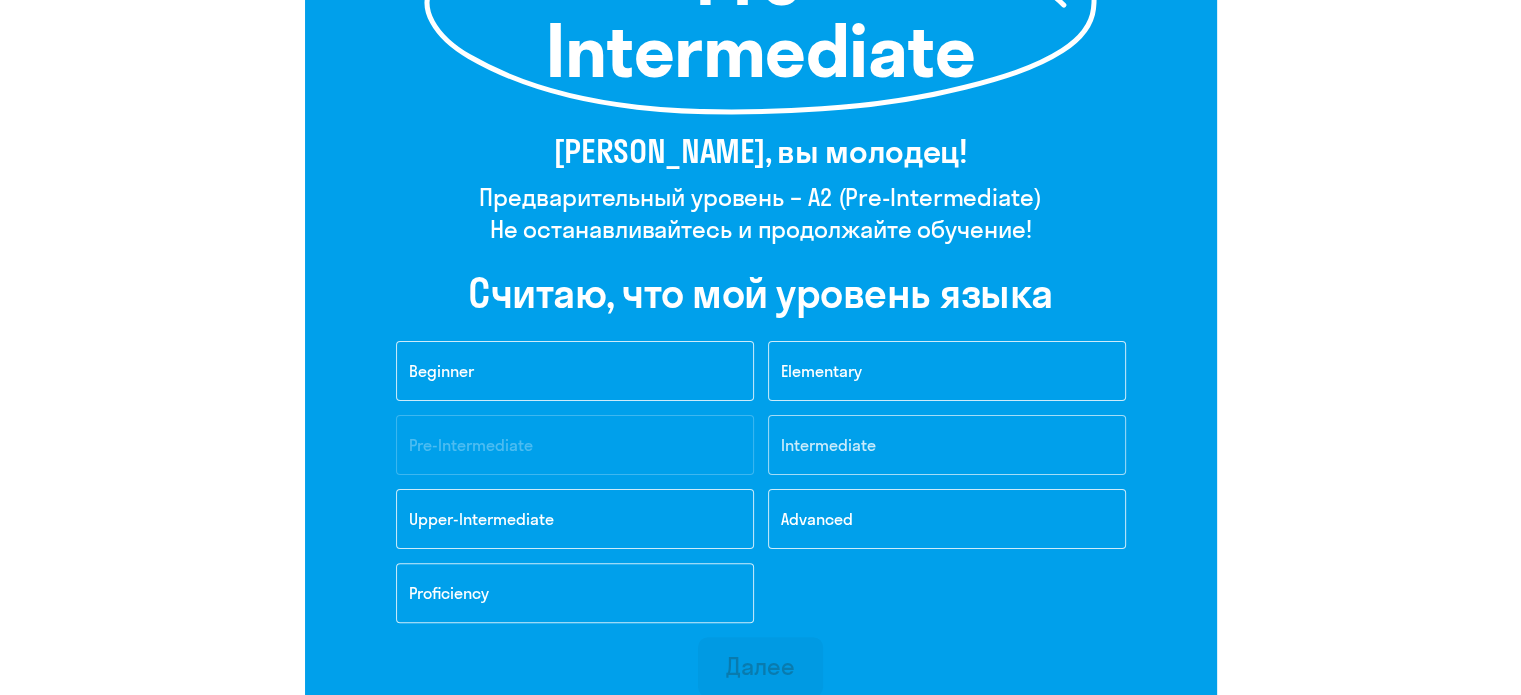 click on "Intermediate" 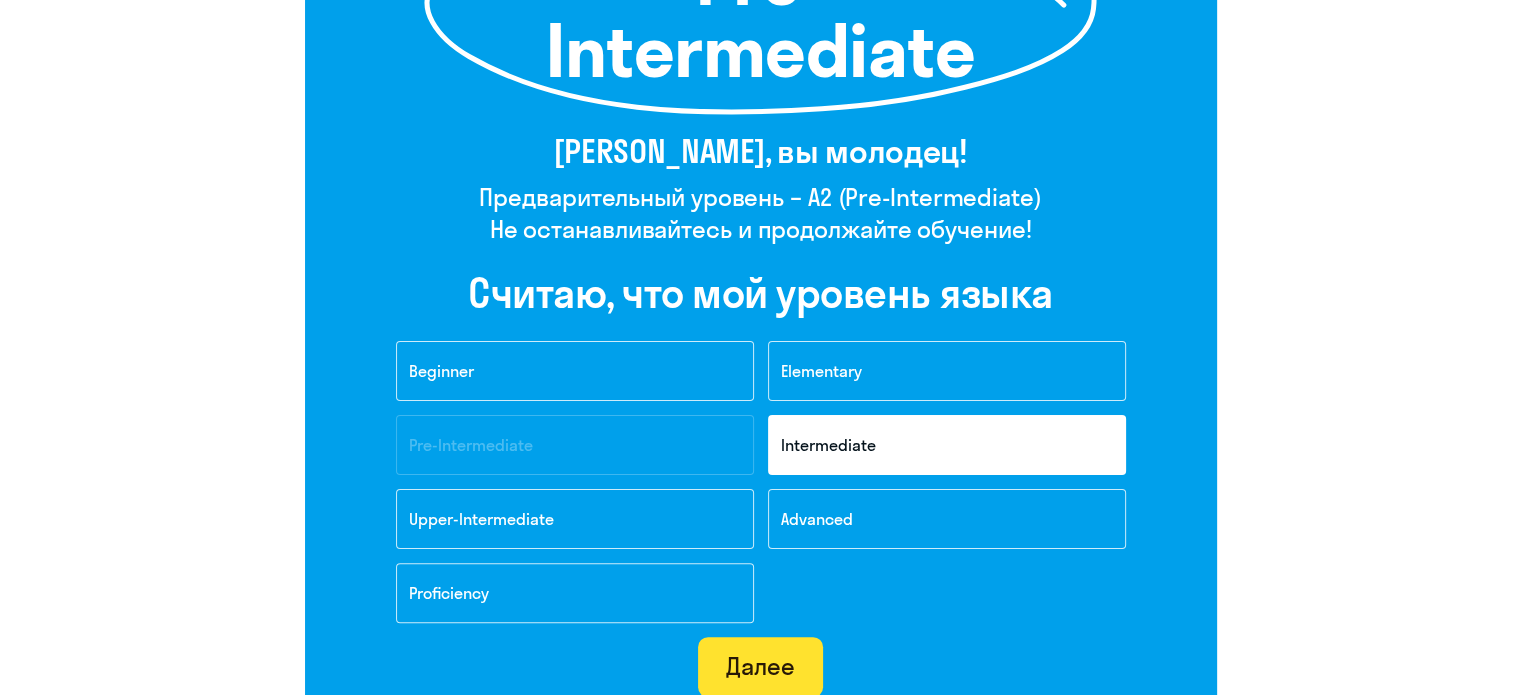 click on "Далее" 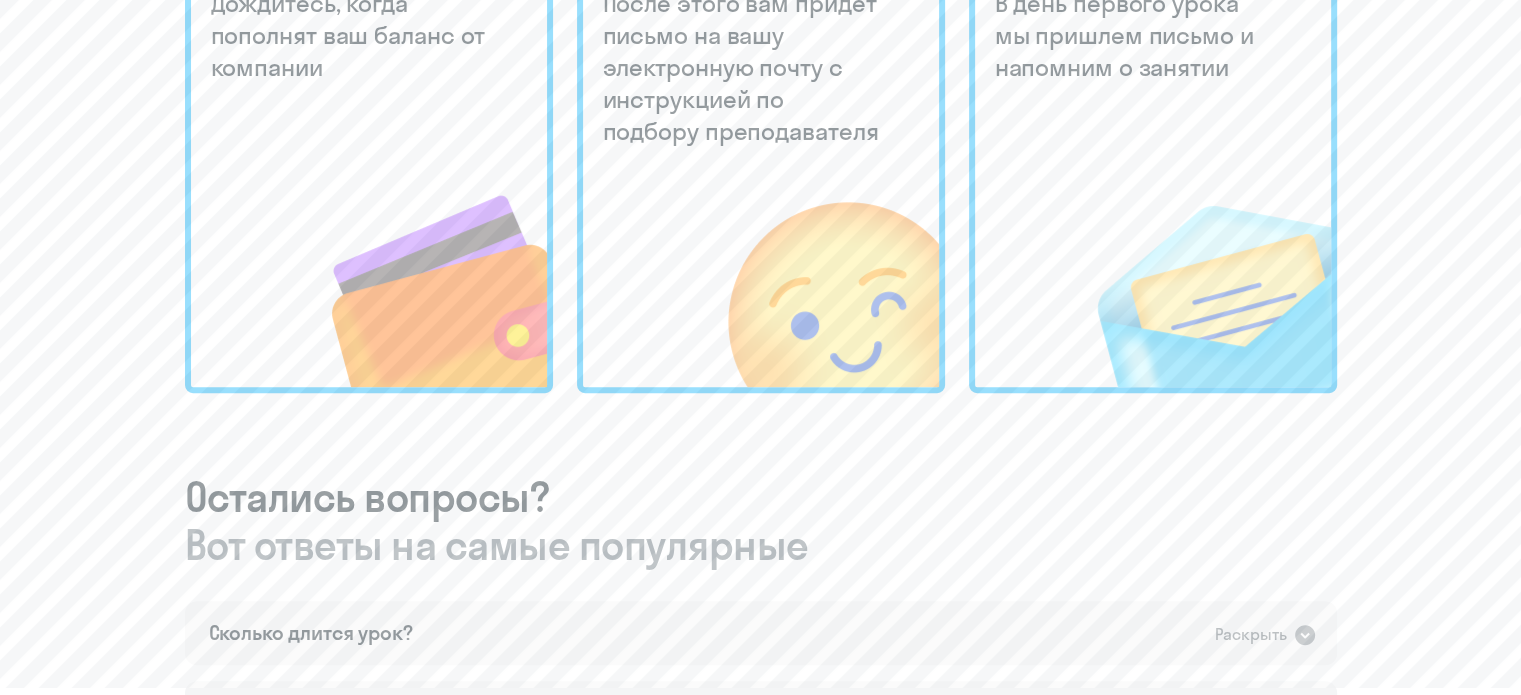 scroll, scrollTop: 496, scrollLeft: 0, axis: vertical 